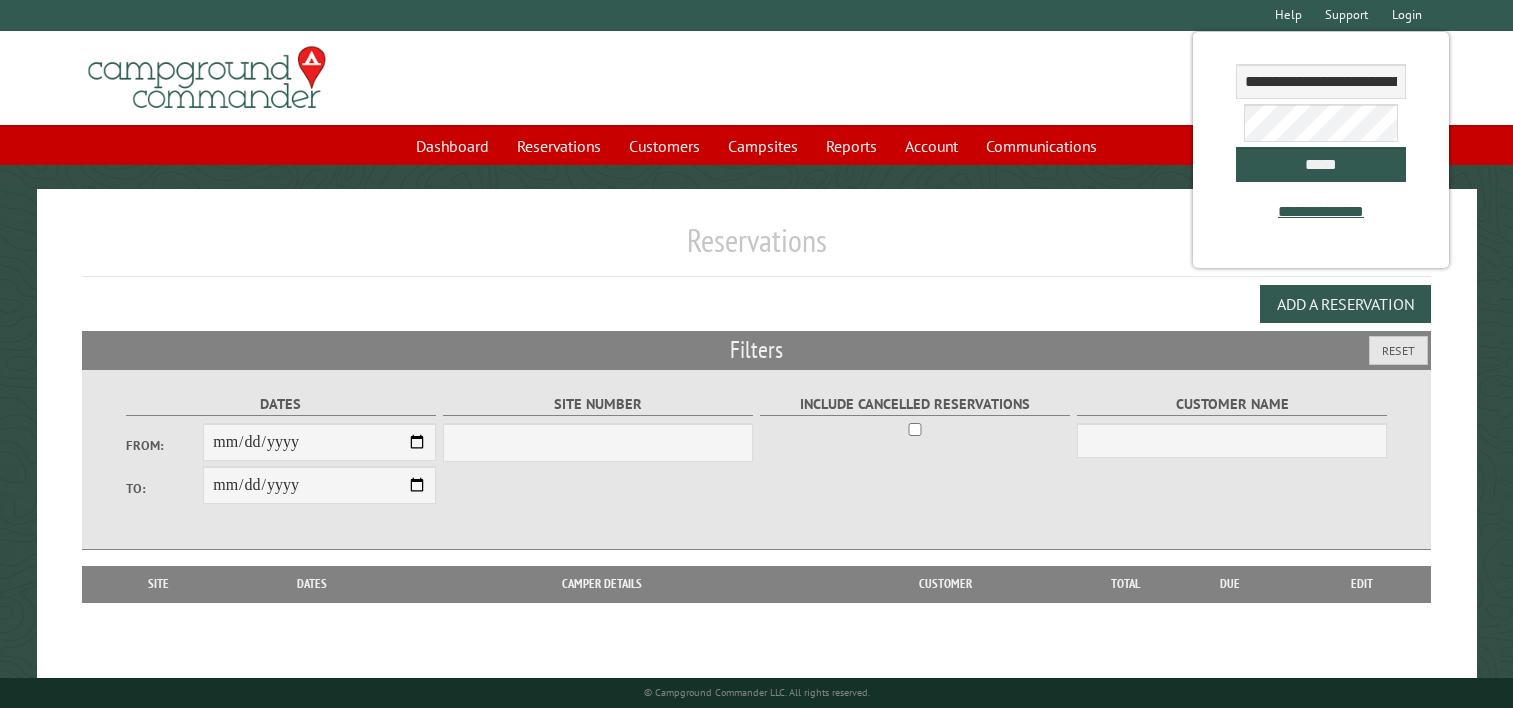 scroll, scrollTop: 0, scrollLeft: 0, axis: both 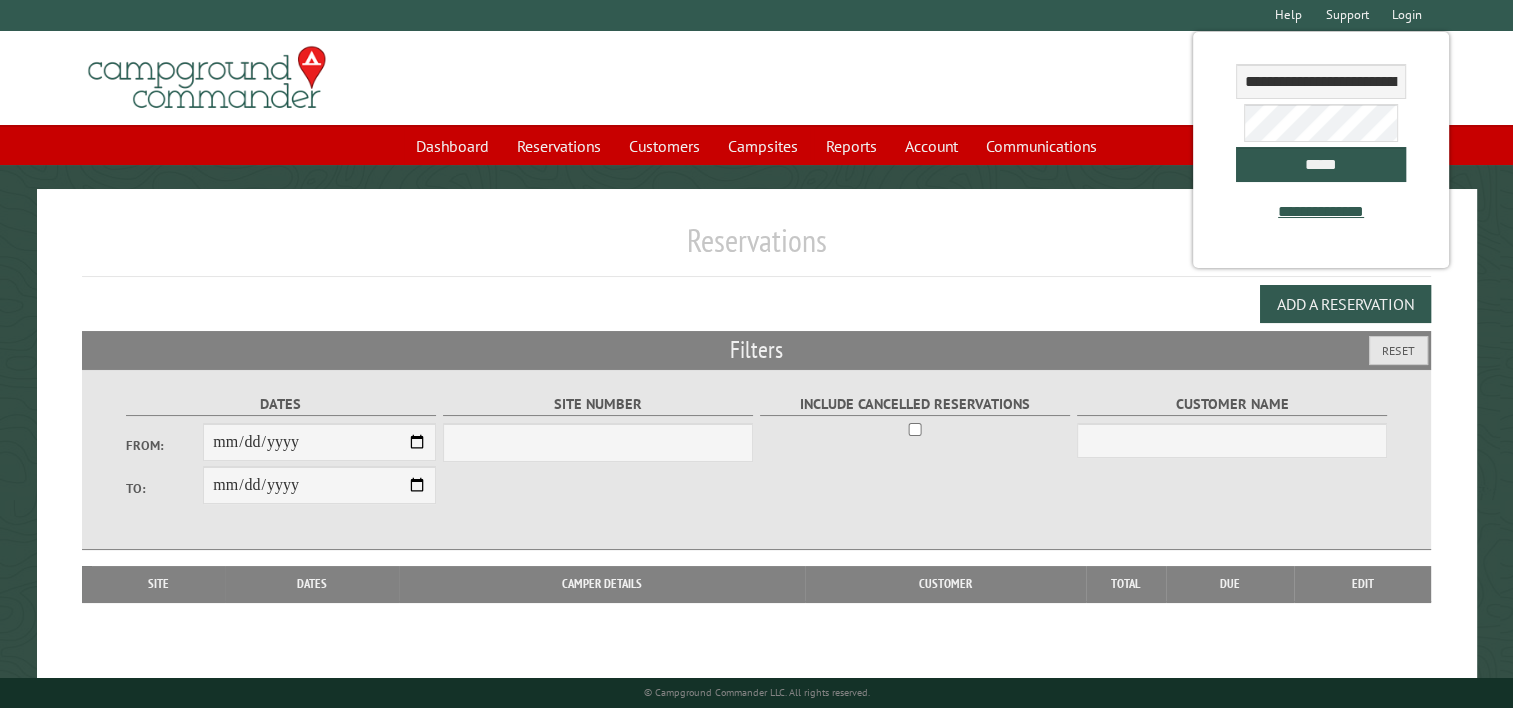 select on "***" 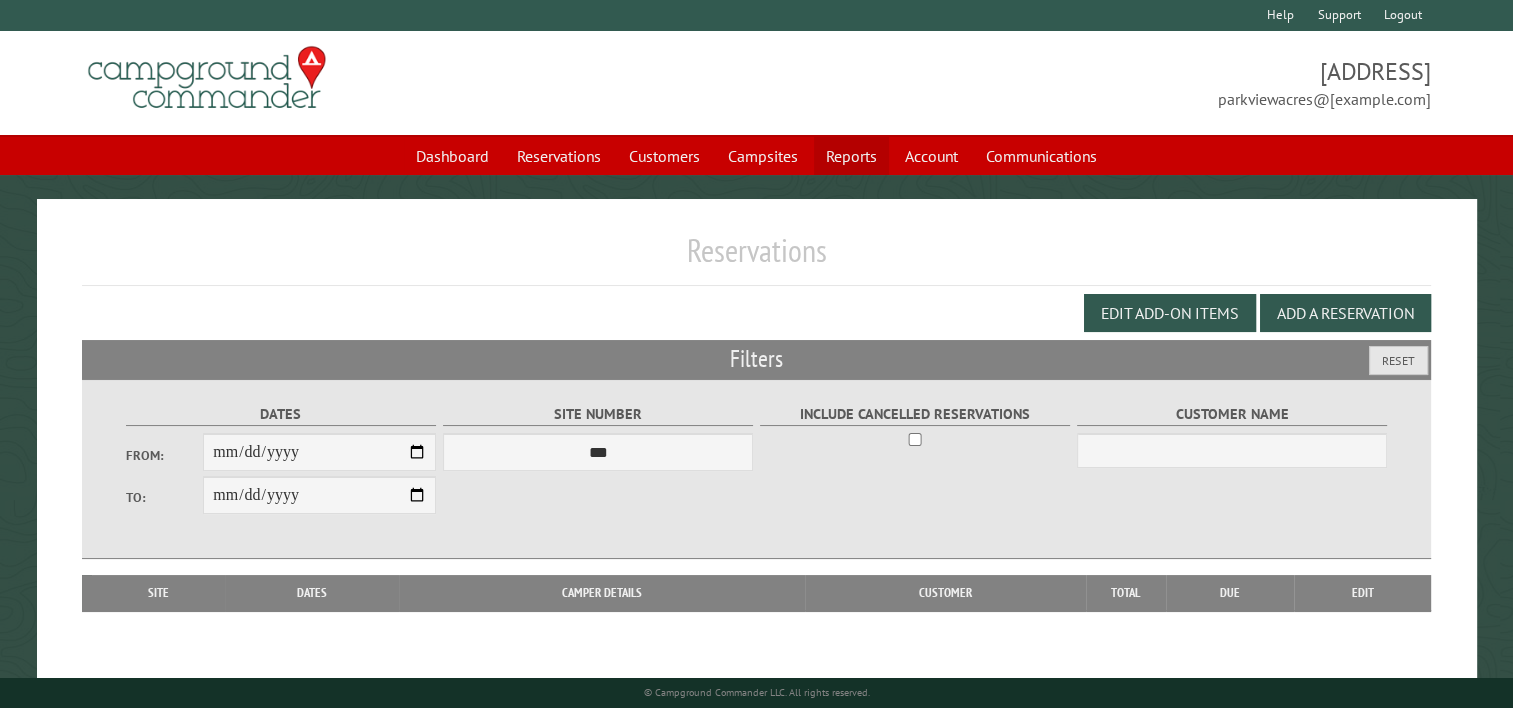 click on "Reports" at bounding box center (851, 156) 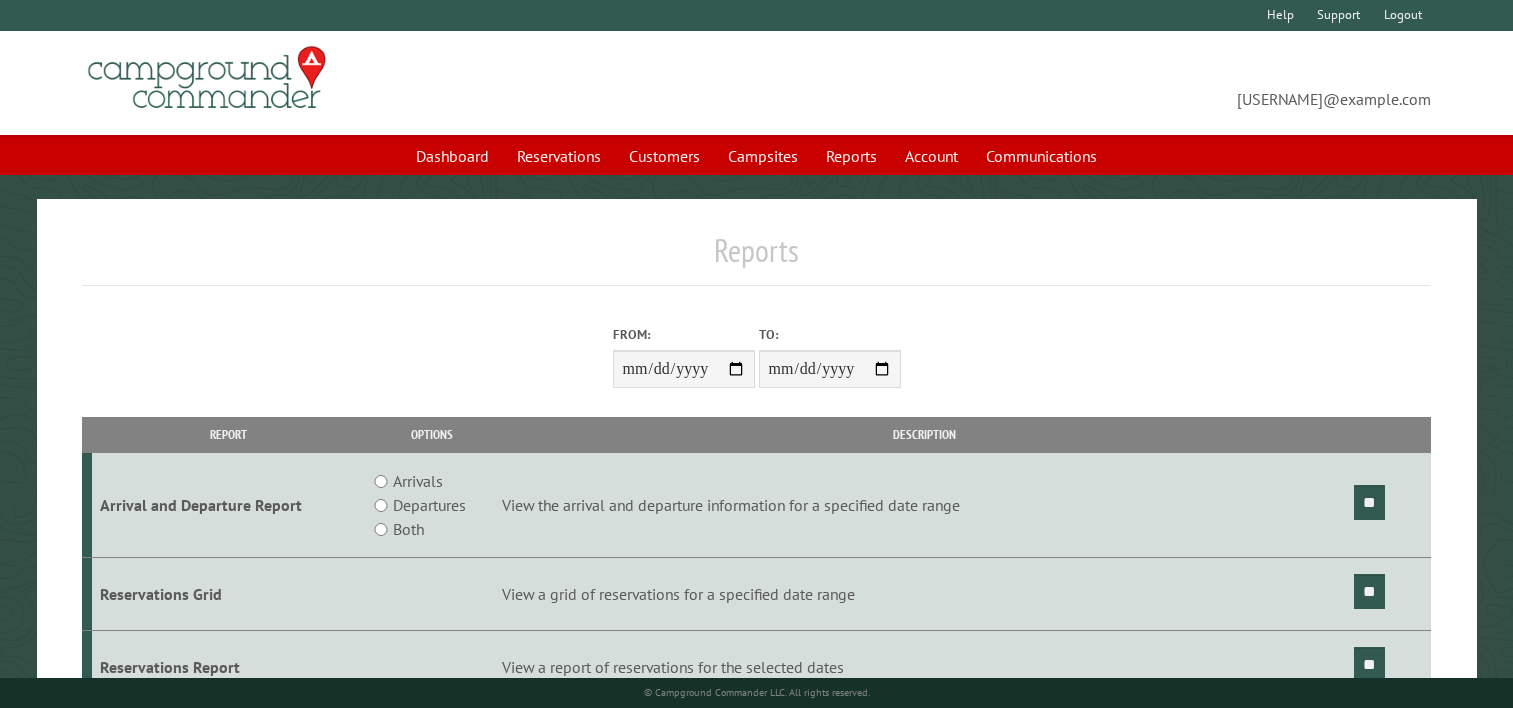 scroll, scrollTop: 0, scrollLeft: 0, axis: both 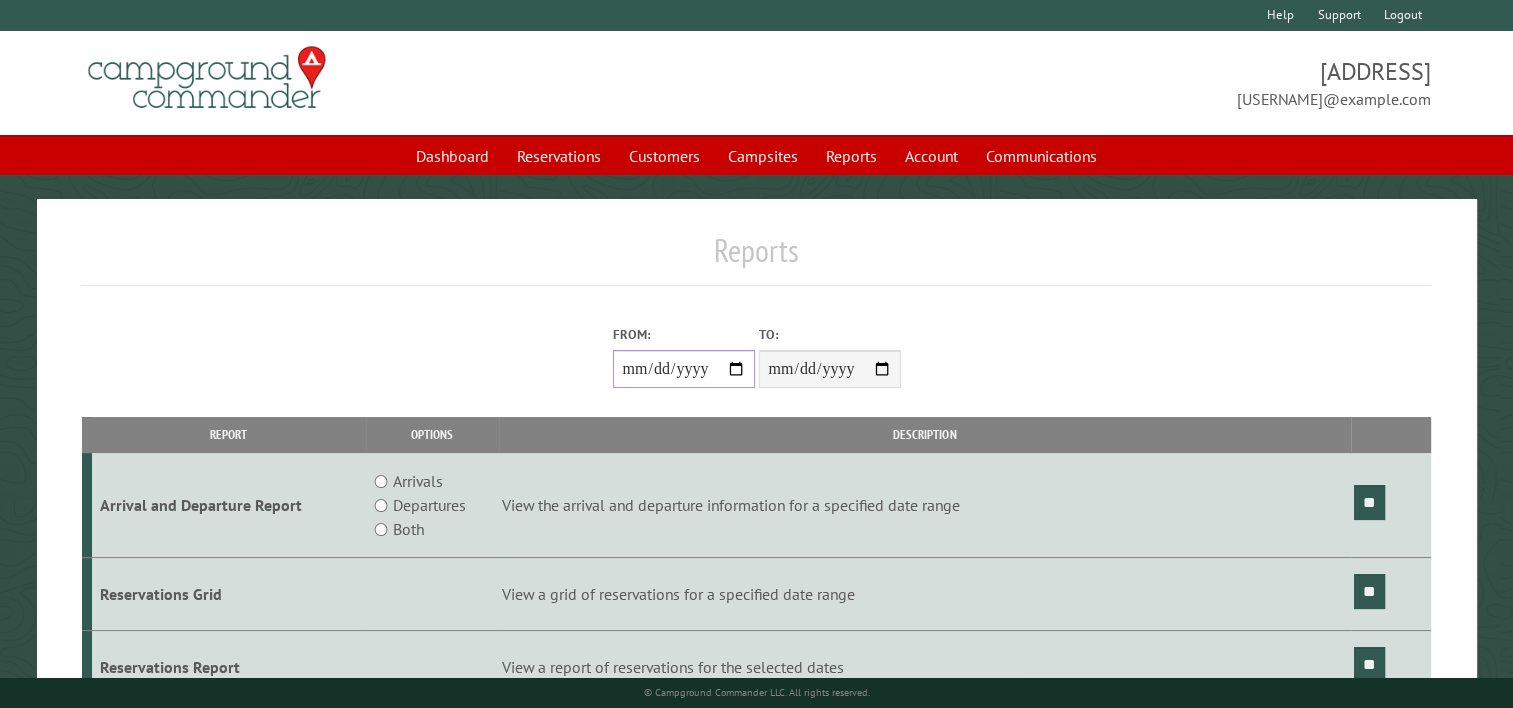 click on "From:" at bounding box center [684, 369] 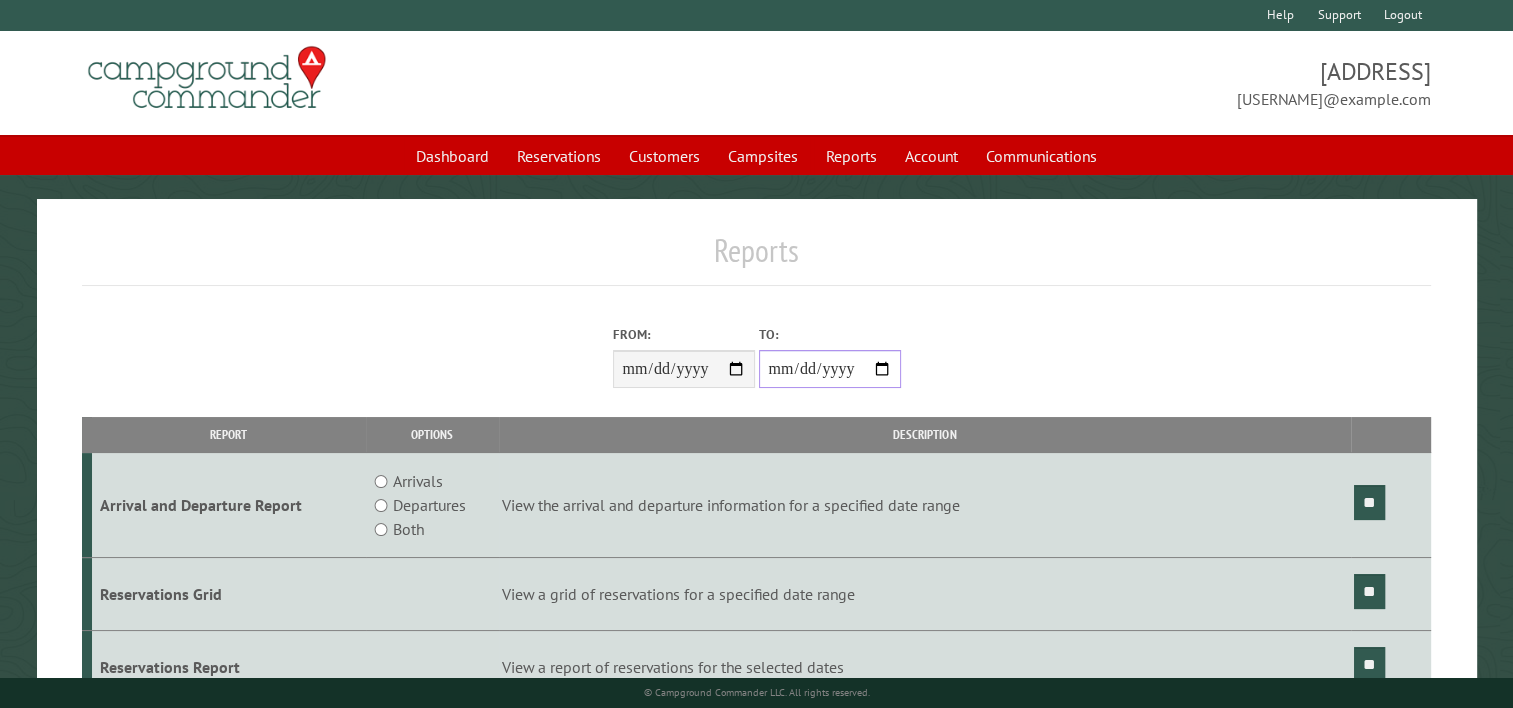 click on "**********" at bounding box center [830, 369] 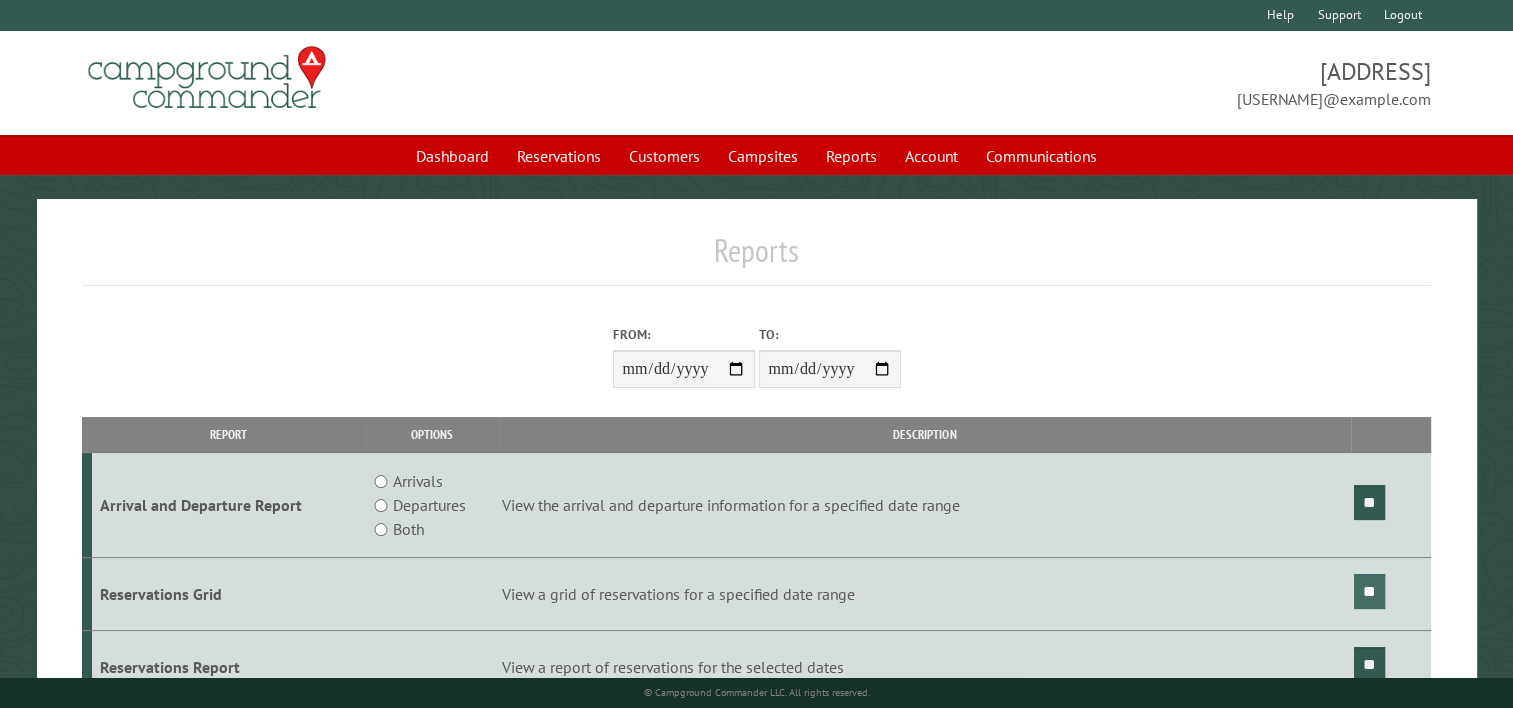 click on "**" at bounding box center (1369, 591) 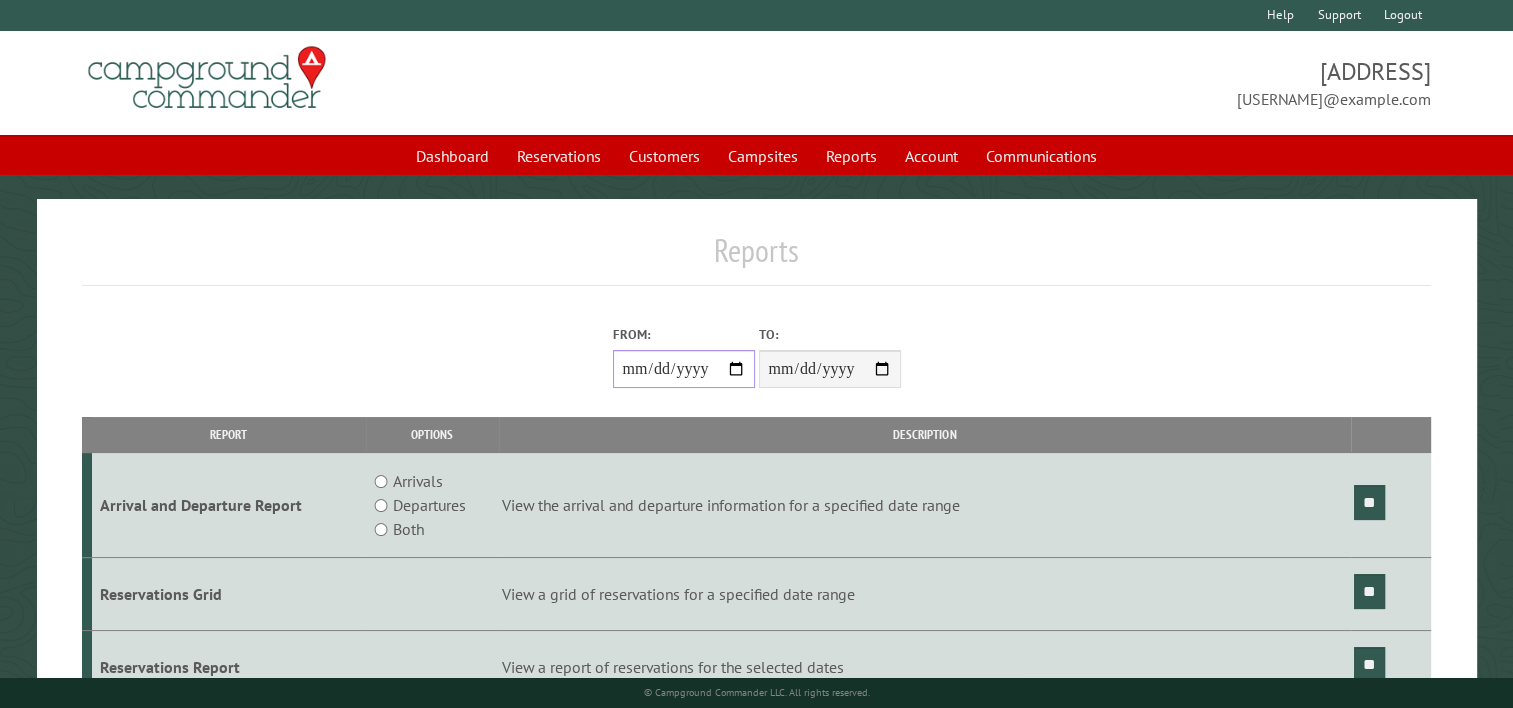 click on "**********" at bounding box center [684, 369] 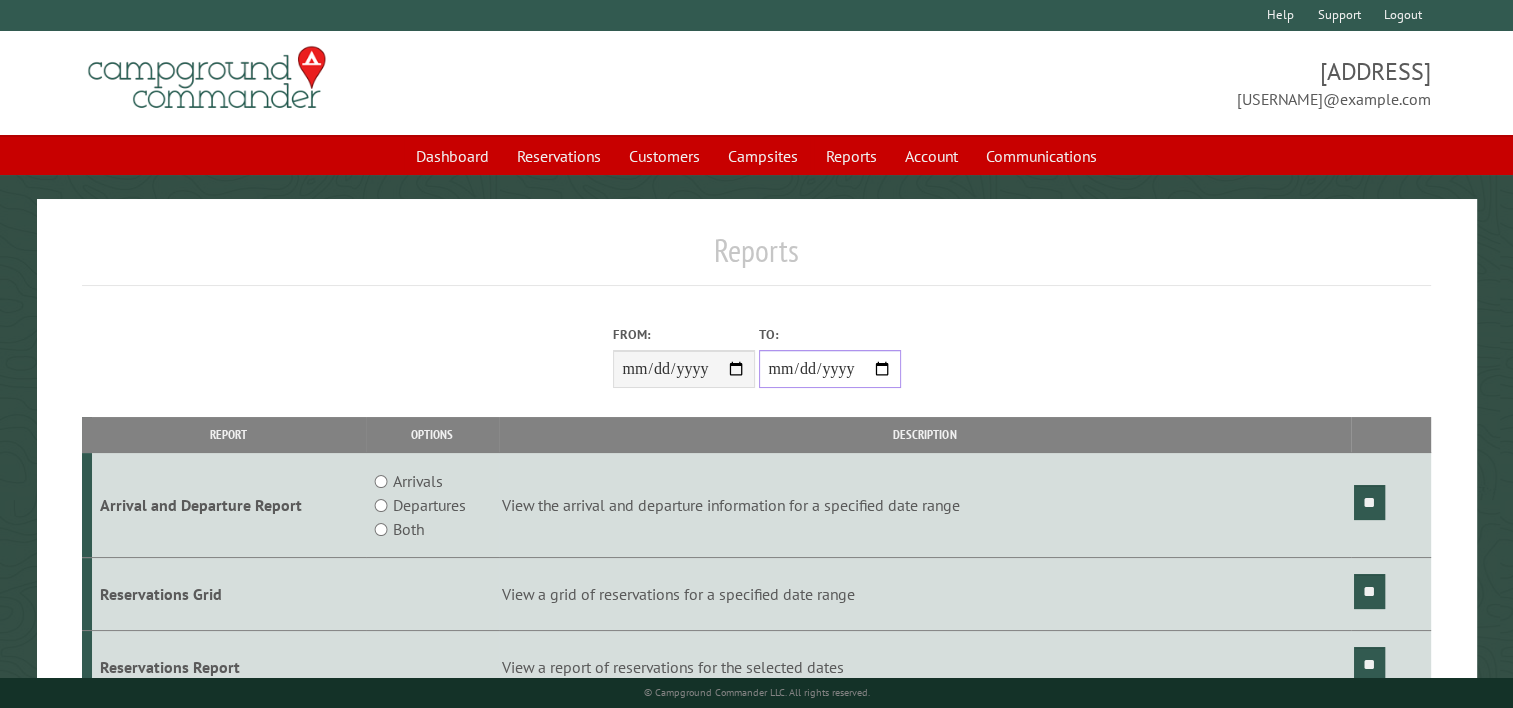 click on "**********" at bounding box center [830, 369] 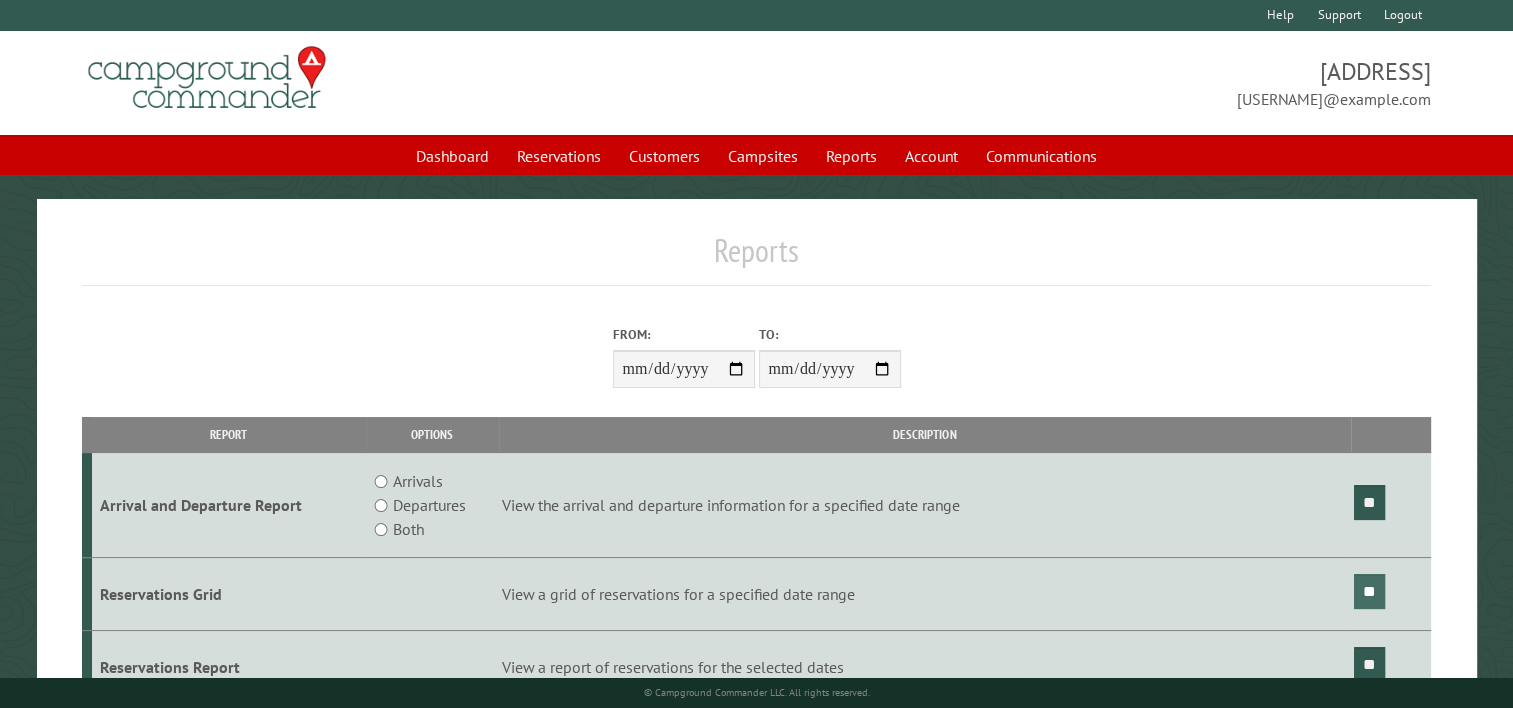 click on "**" at bounding box center [1369, 591] 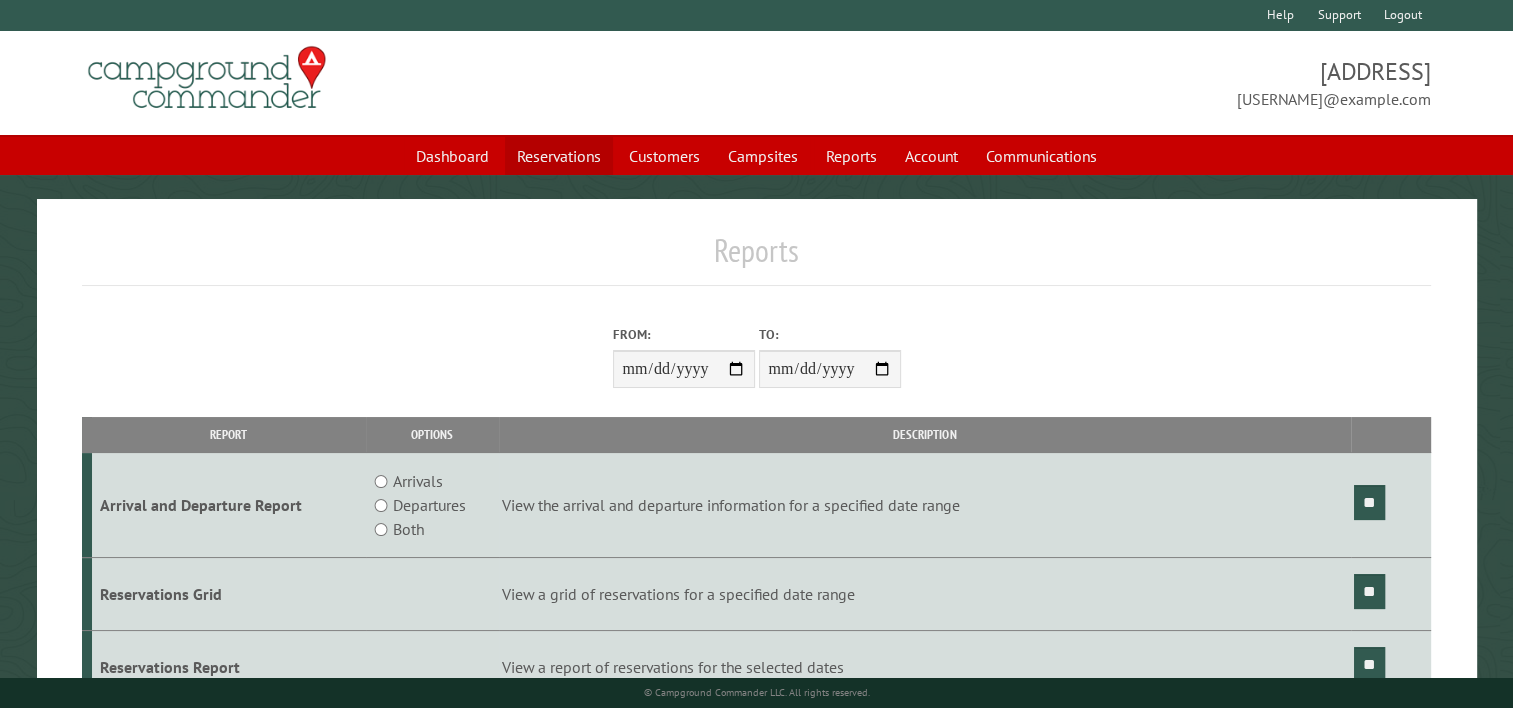 click on "Reservations" at bounding box center [559, 156] 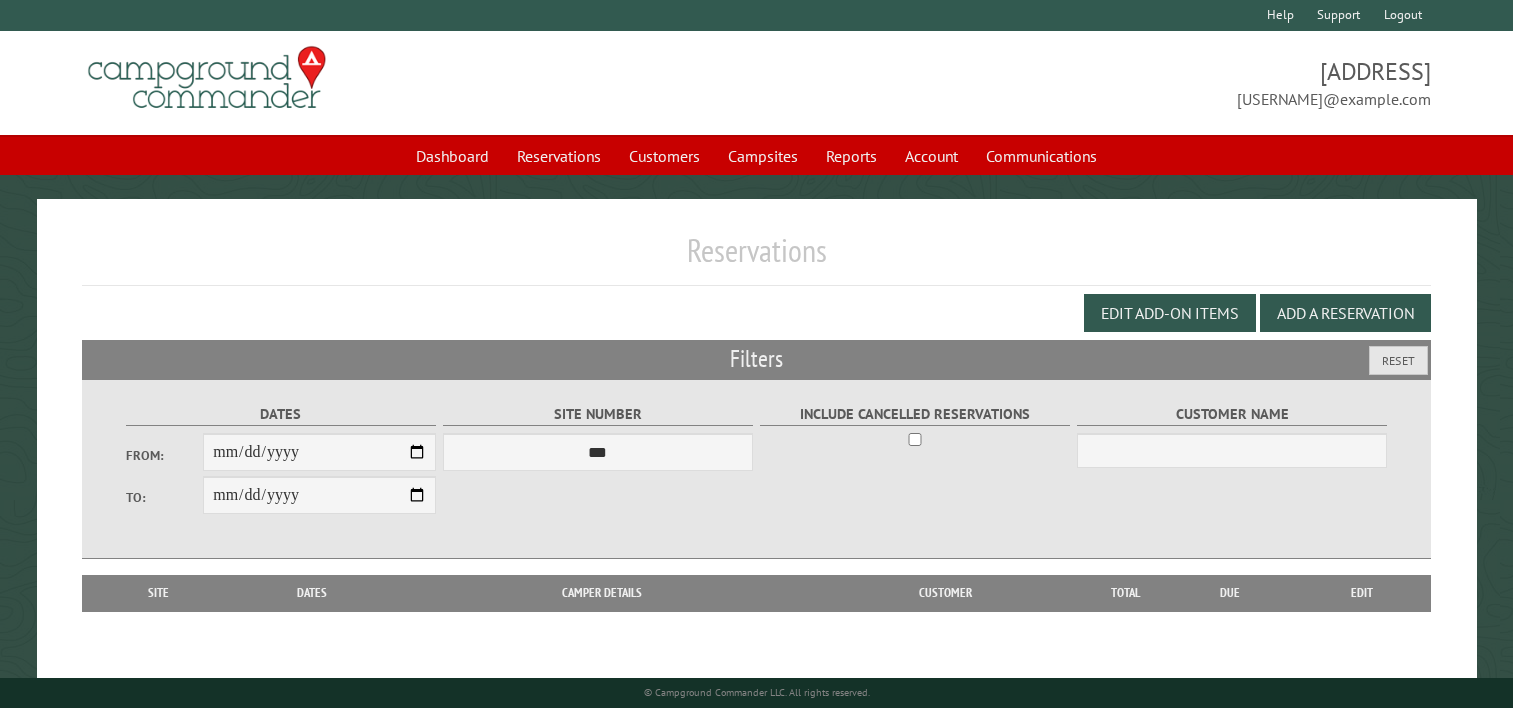 scroll, scrollTop: 0, scrollLeft: 0, axis: both 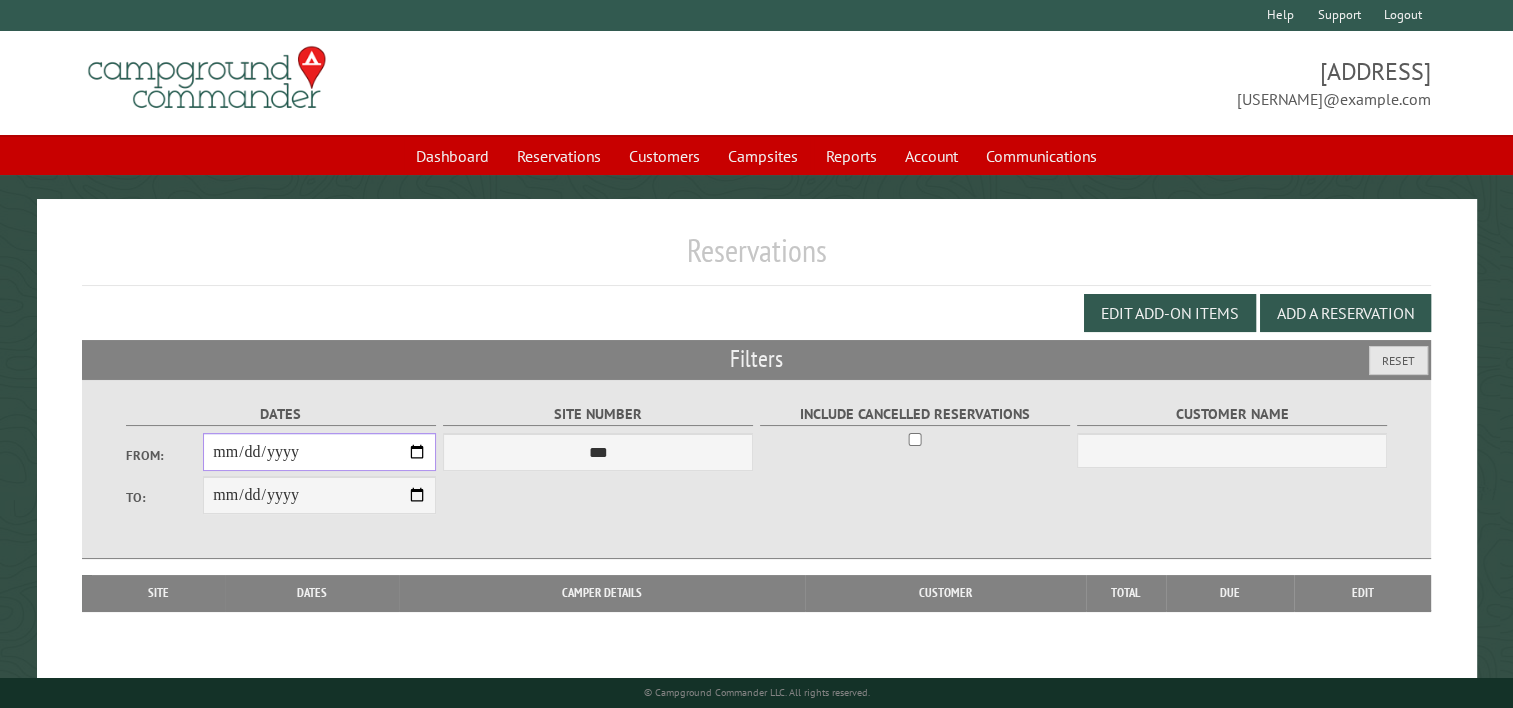 click on "From:" at bounding box center [319, 452] 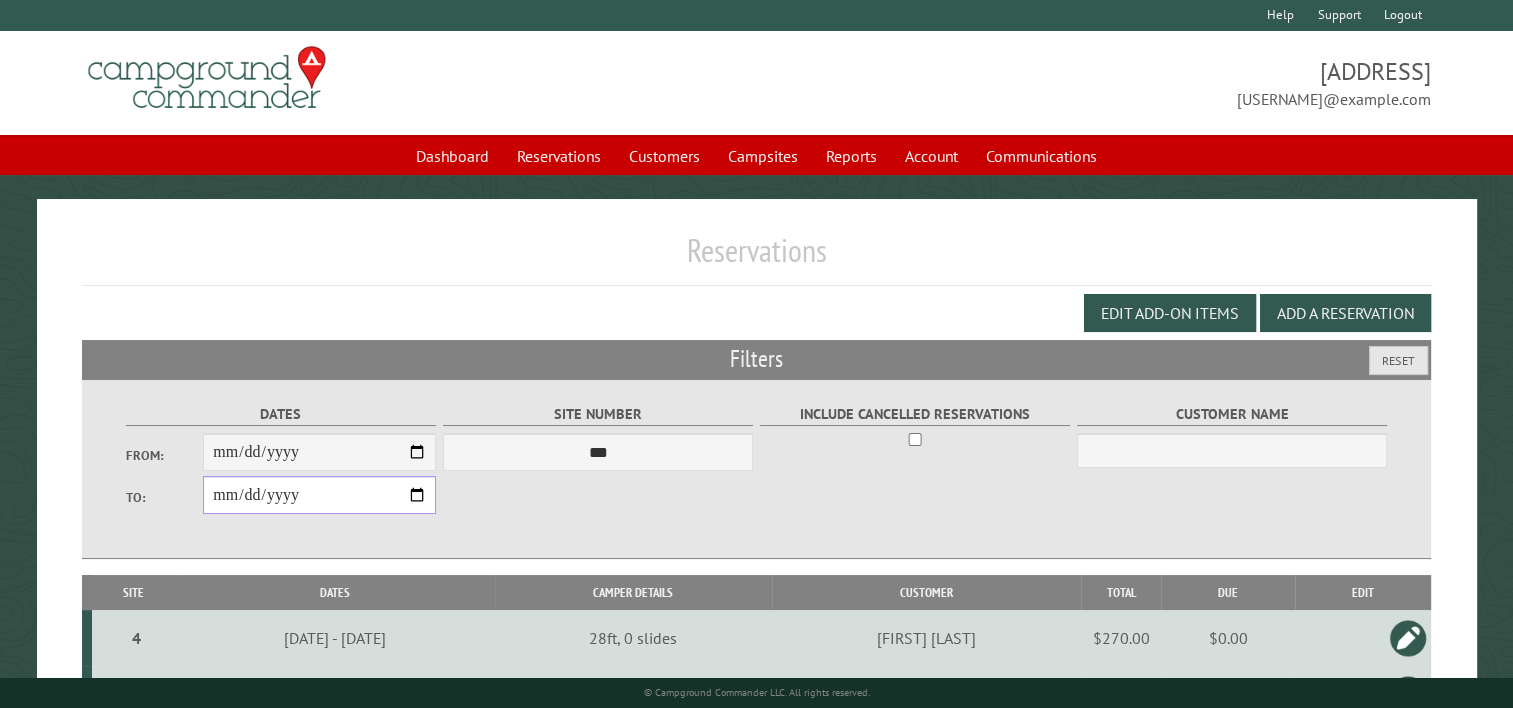 click on "**********" at bounding box center (319, 495) 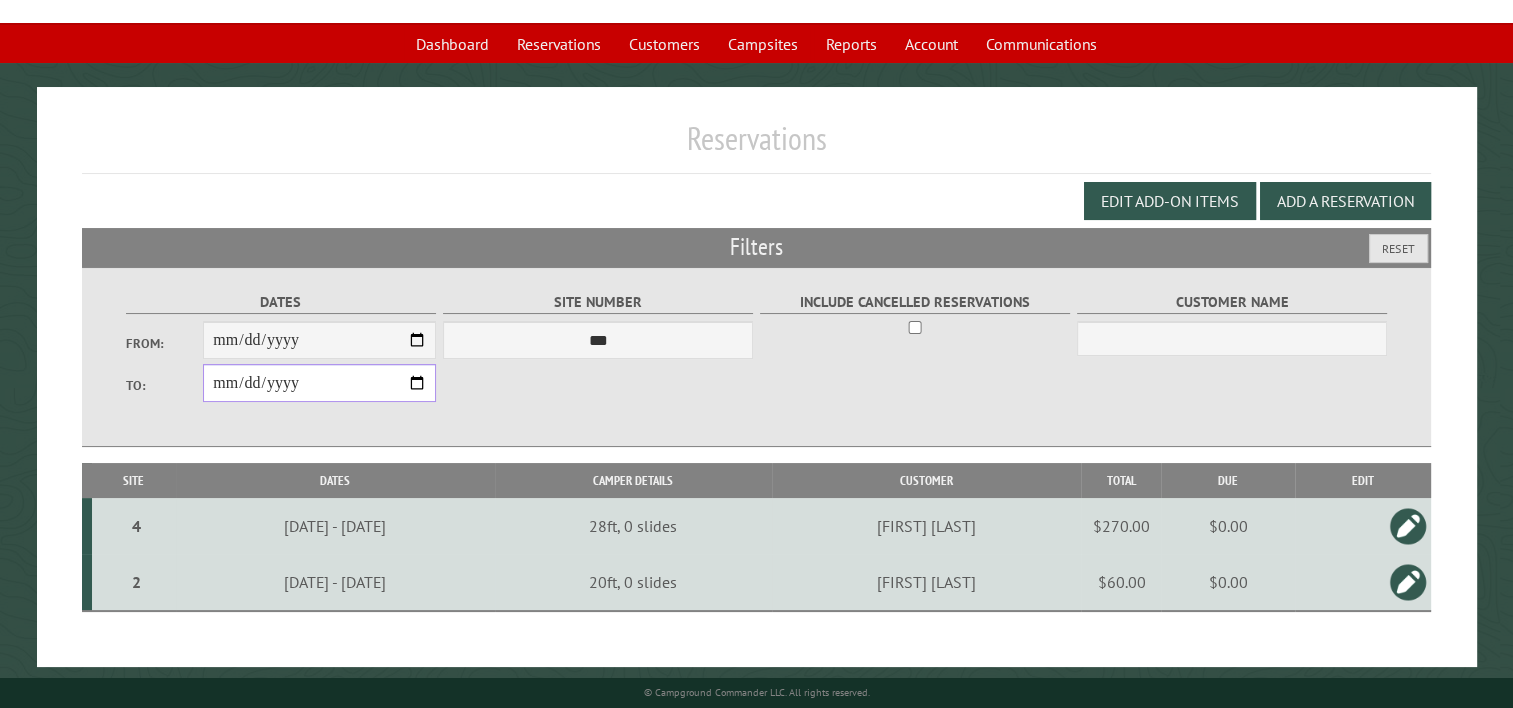 scroll, scrollTop: 121, scrollLeft: 0, axis: vertical 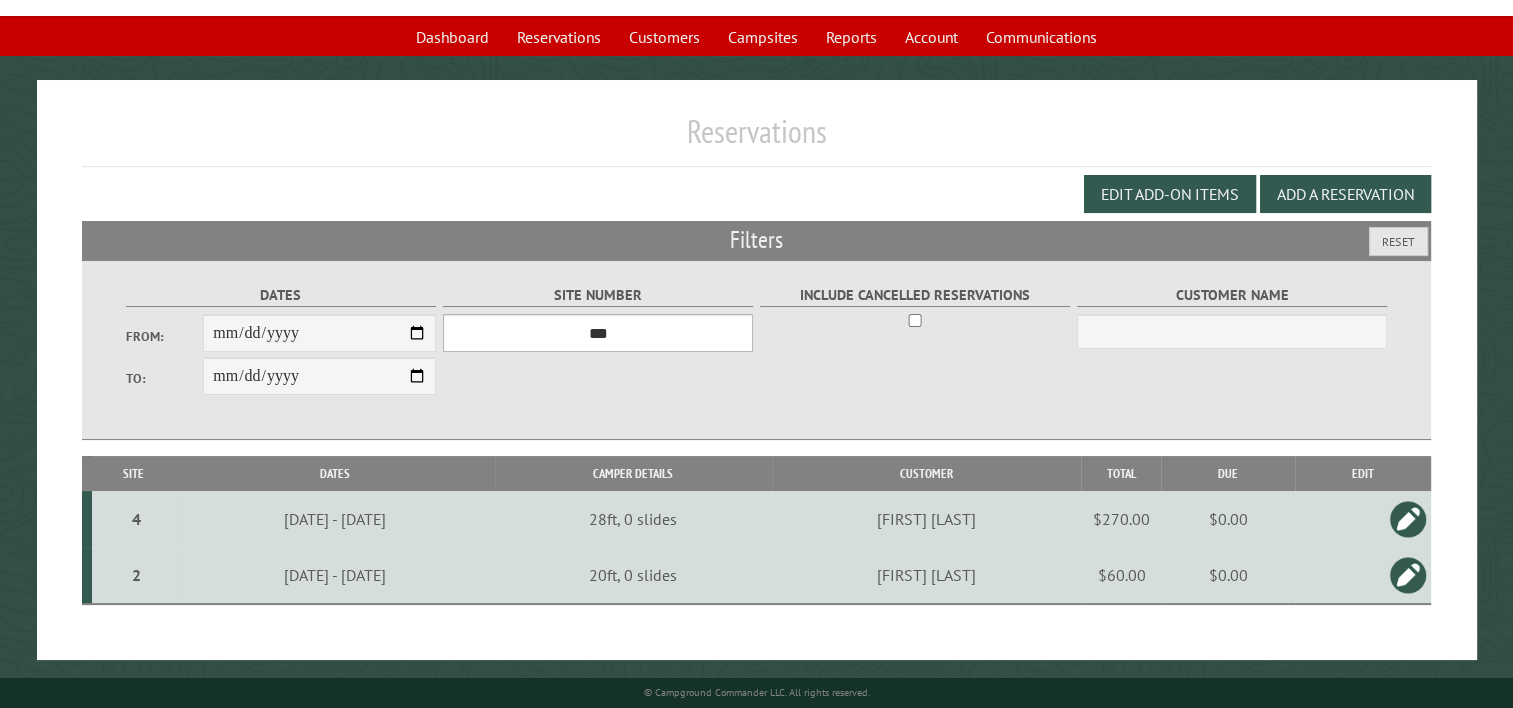 click on "*** * * * * * * * * * ** ** ** ** ** ** ** ** ** ** ** ** ** ** ** ** ** ** ** ** ** ** ** ** ** ** *****" at bounding box center [598, 333] 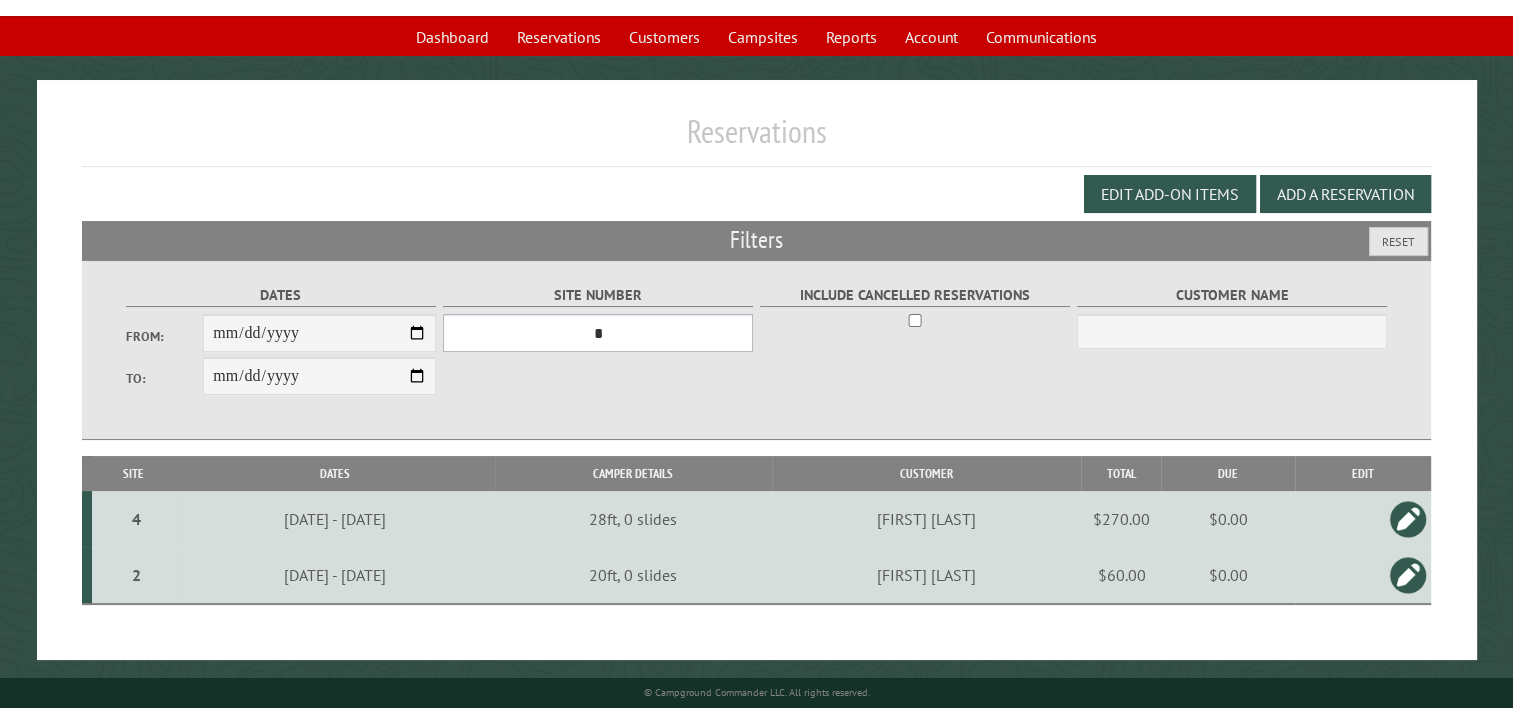 click on "*** * * * * * * * * * ** ** ** ** ** ** ** ** ** ** ** ** ** ** ** ** ** ** ** ** ** ** ** ** ** ** *****" at bounding box center [598, 333] 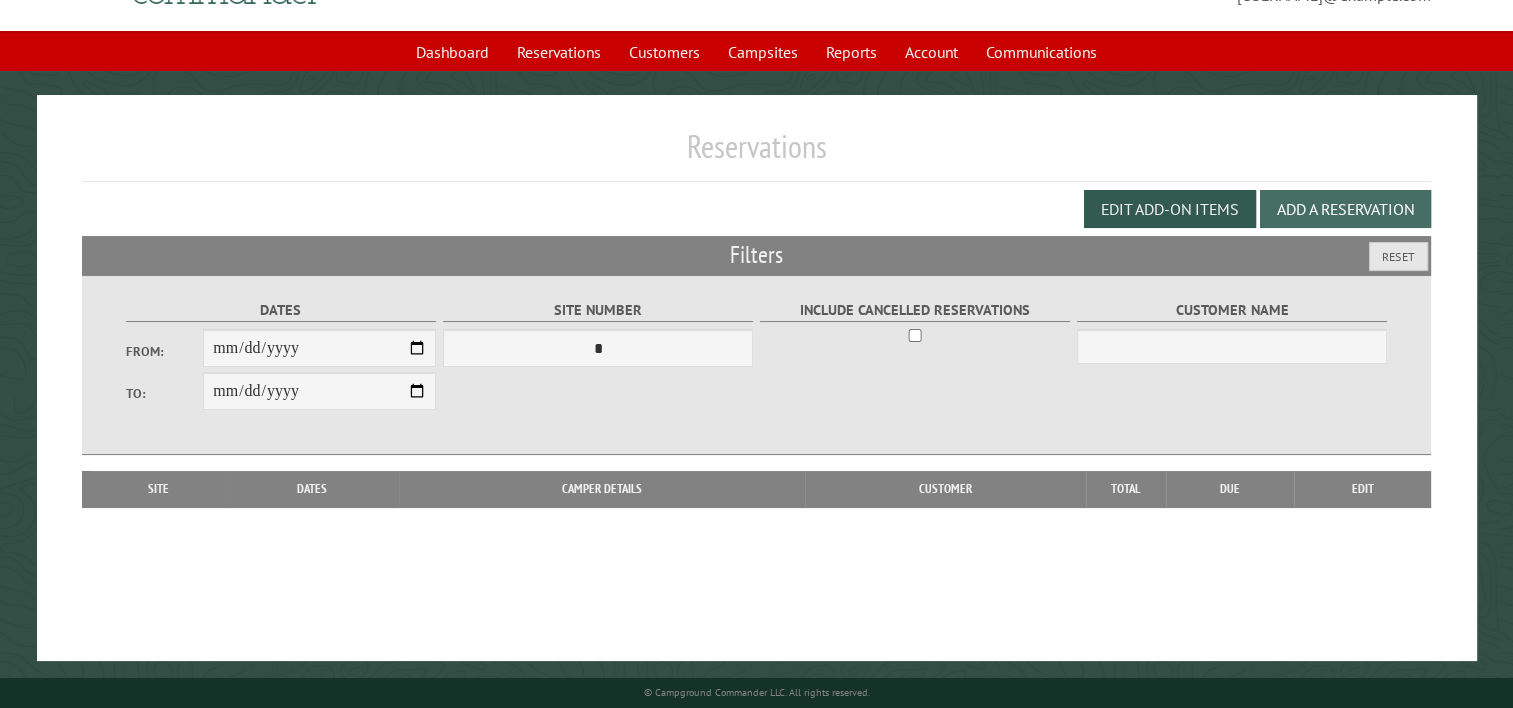 click on "Add a Reservation" at bounding box center [1345, 209] 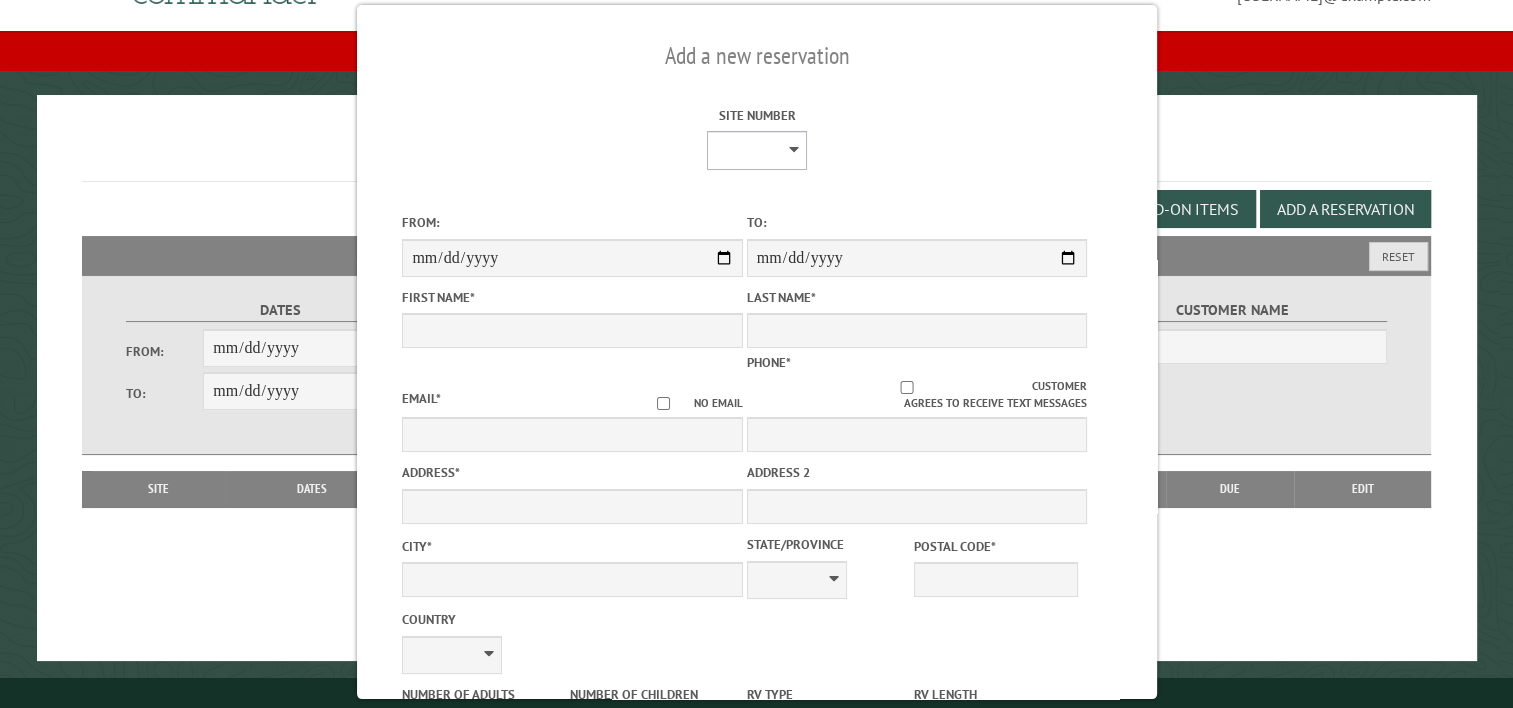 click on "* * * * * * * * * ** ** ** ** ** ** ** ** ** ** ** ** ** ** ** ** ** ** ** ** ** ** ** ** ** ** *****" at bounding box center (757, 150) 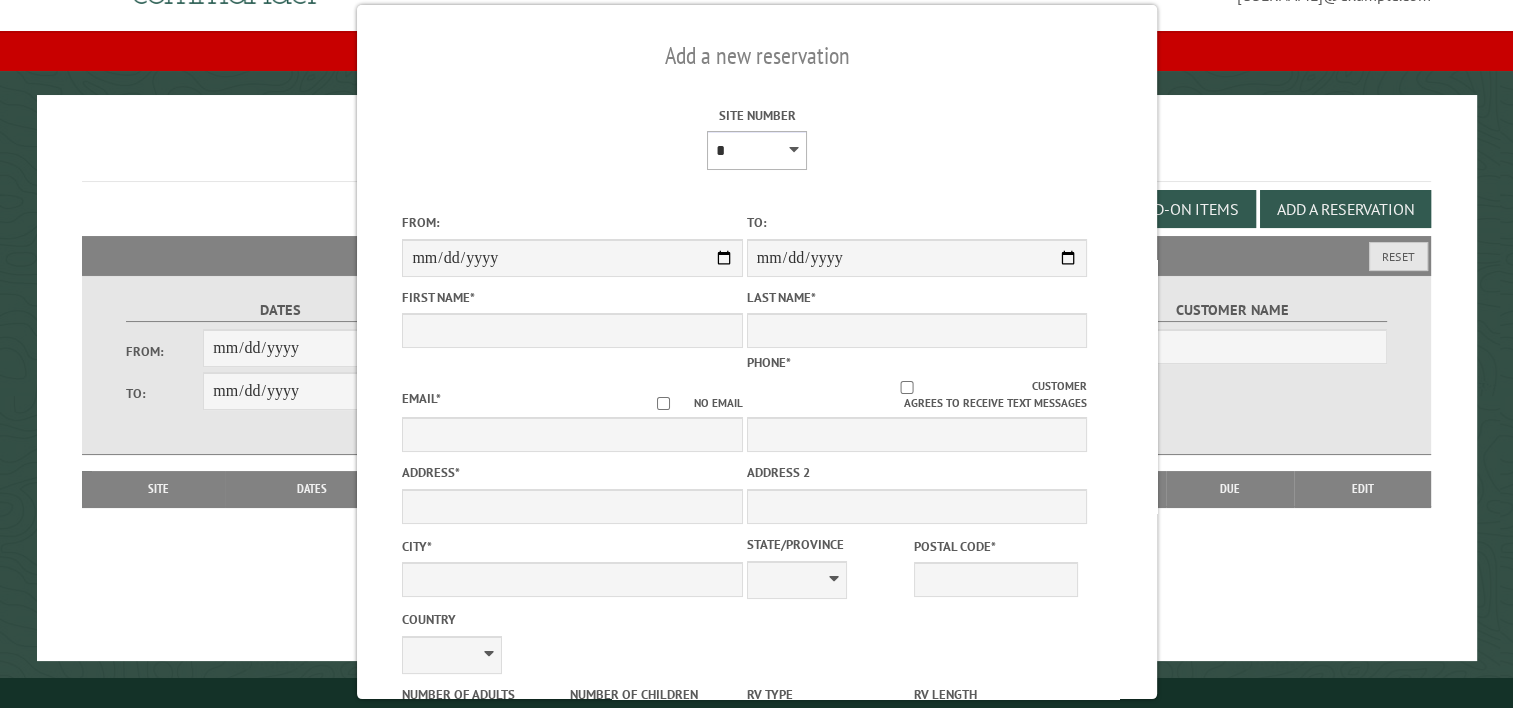 click on "* * * * * * * * * ** ** ** ** ** ** ** ** ** ** ** ** ** ** ** ** ** ** ** ** ** ** ** ** ** ** *****" at bounding box center (757, 150) 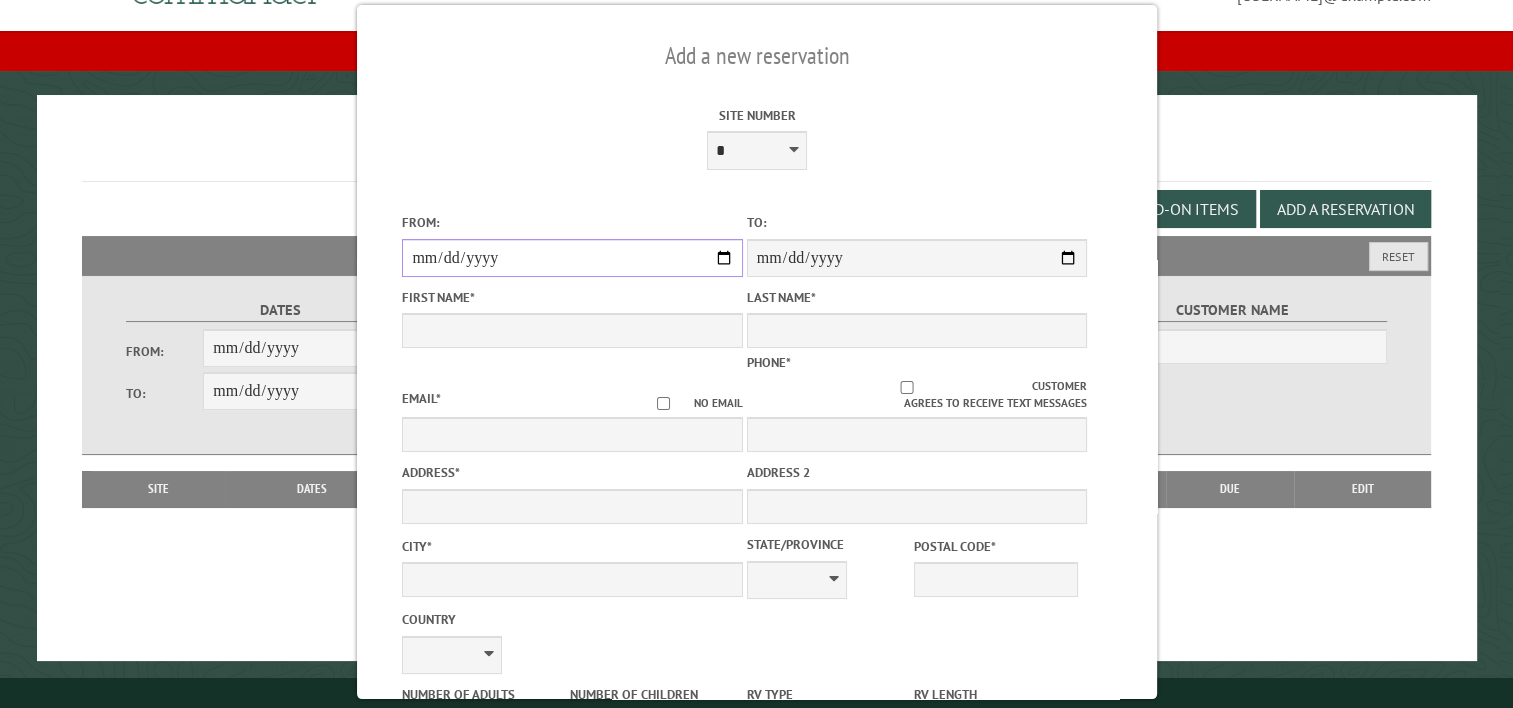 click on "From:" at bounding box center (572, 258) 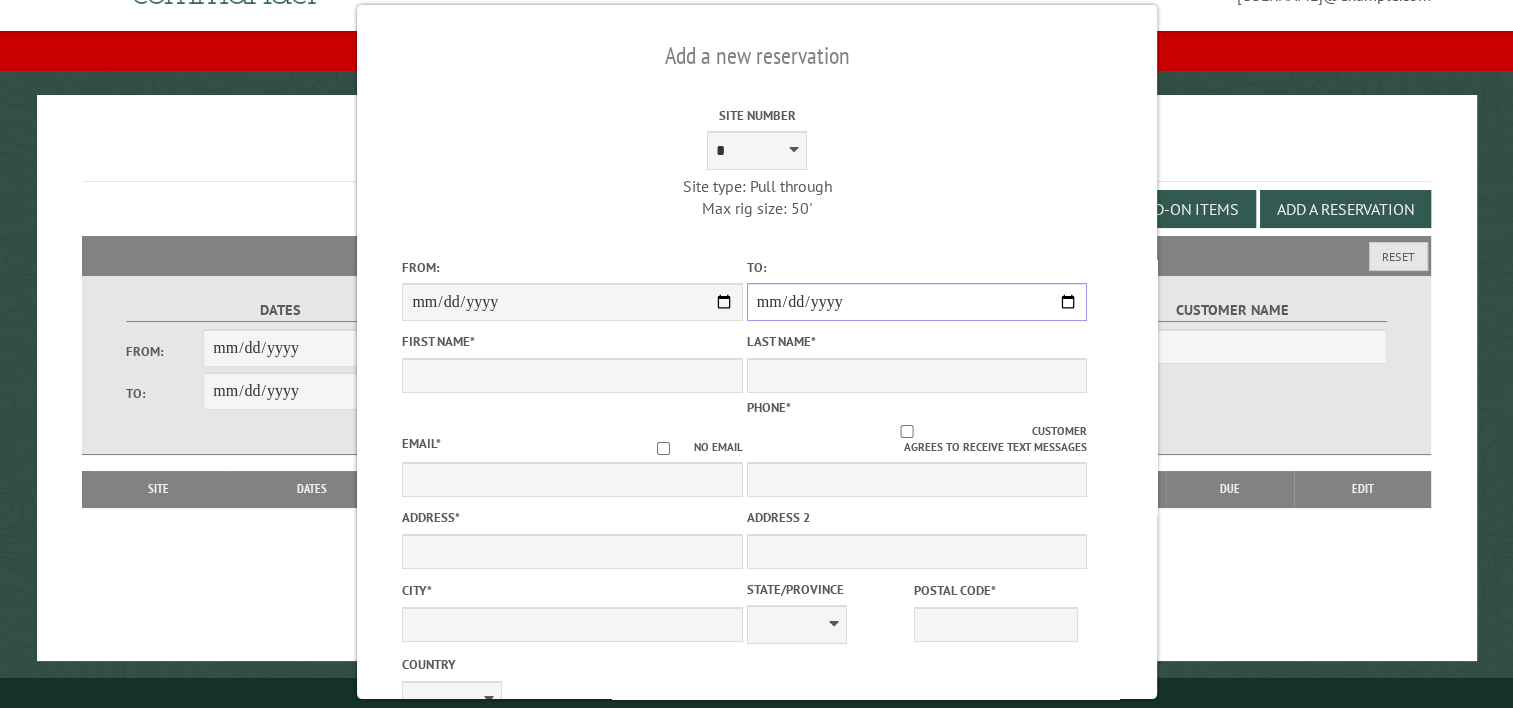 click on "**********" at bounding box center (916, 302) 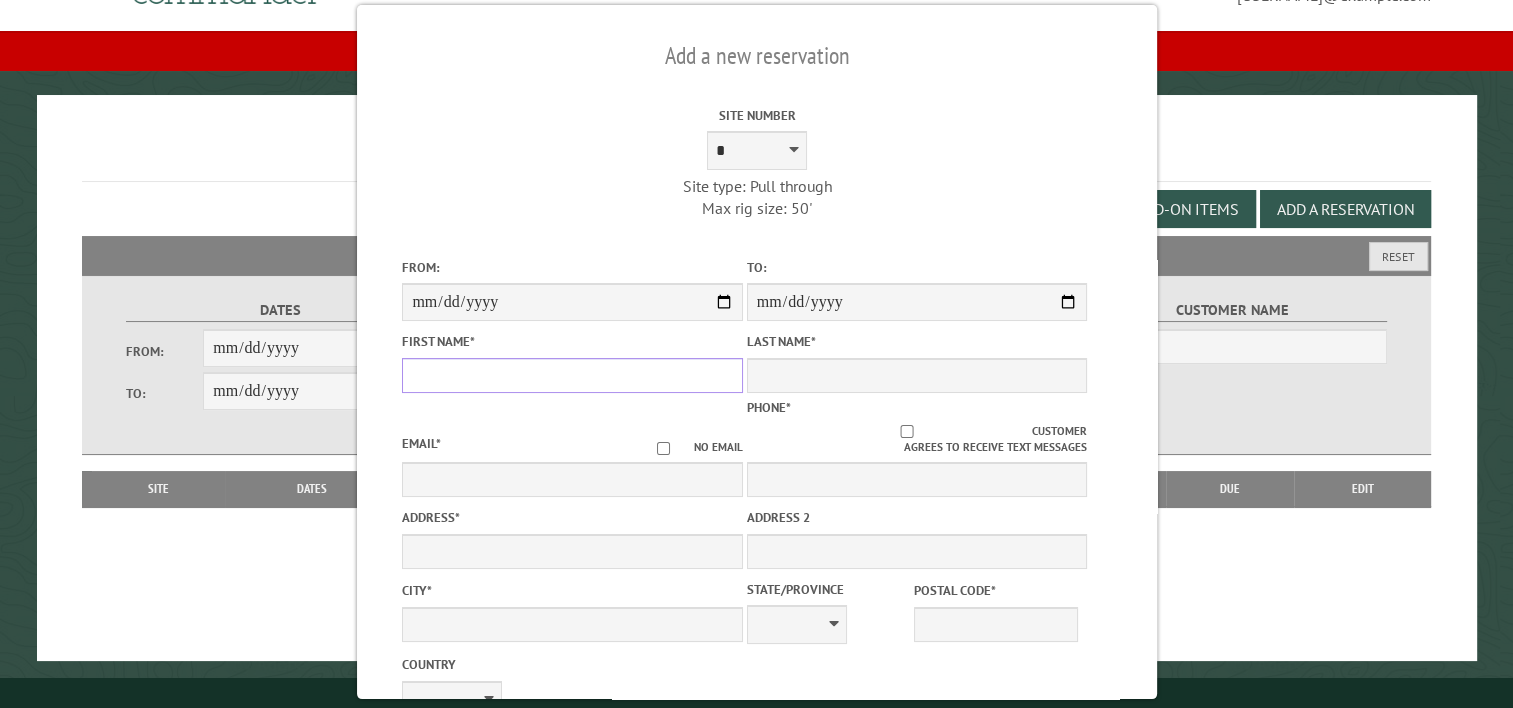 click on "First Name *" at bounding box center (572, 375) 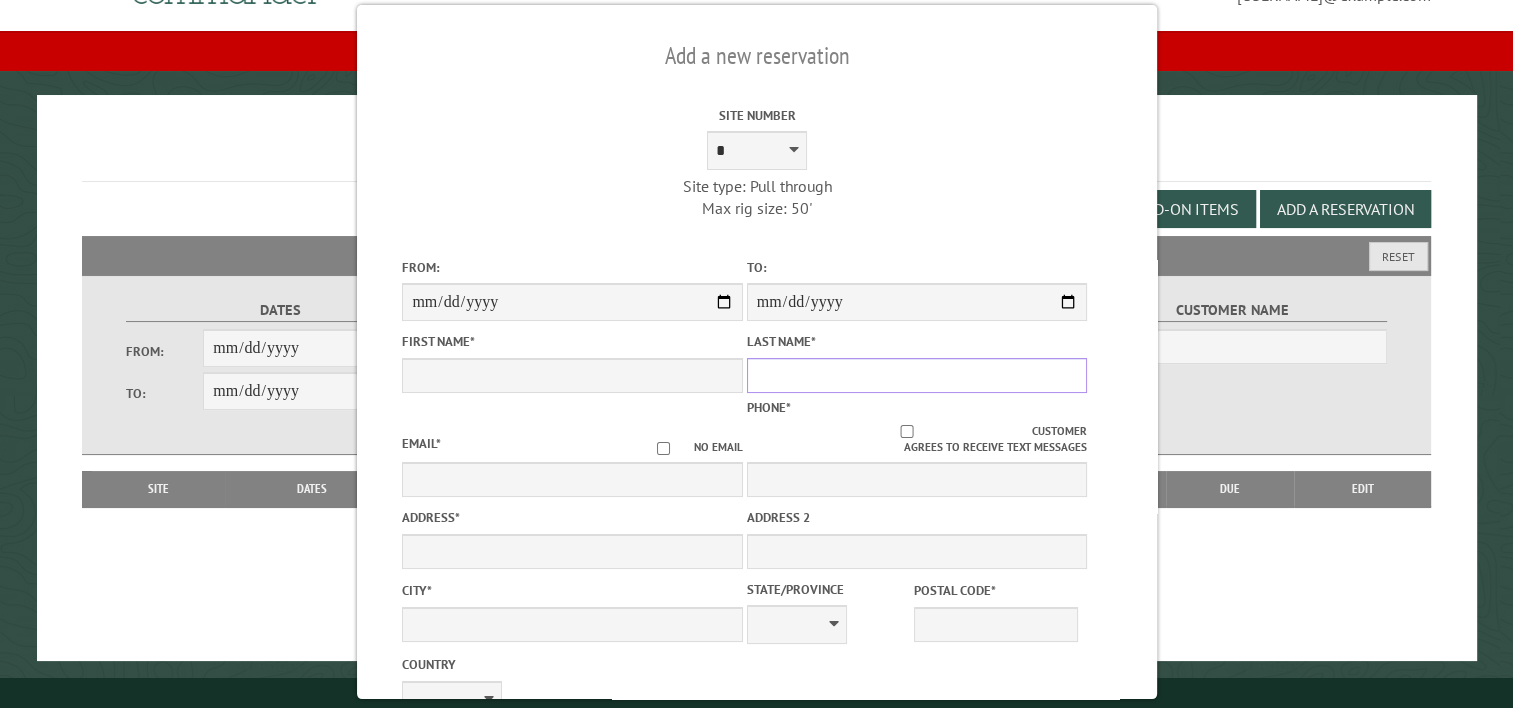 click on "Last Name *" at bounding box center (916, 375) 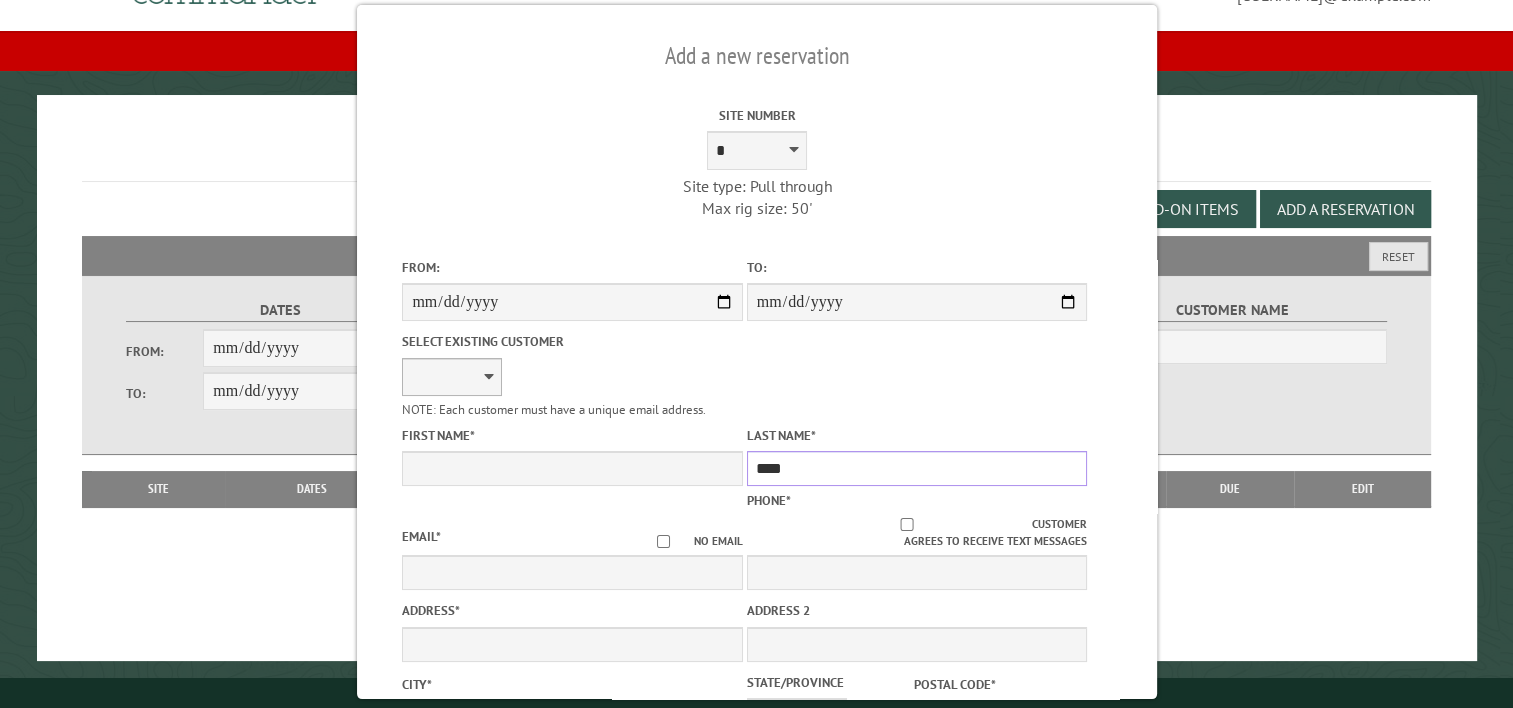 type on "****" 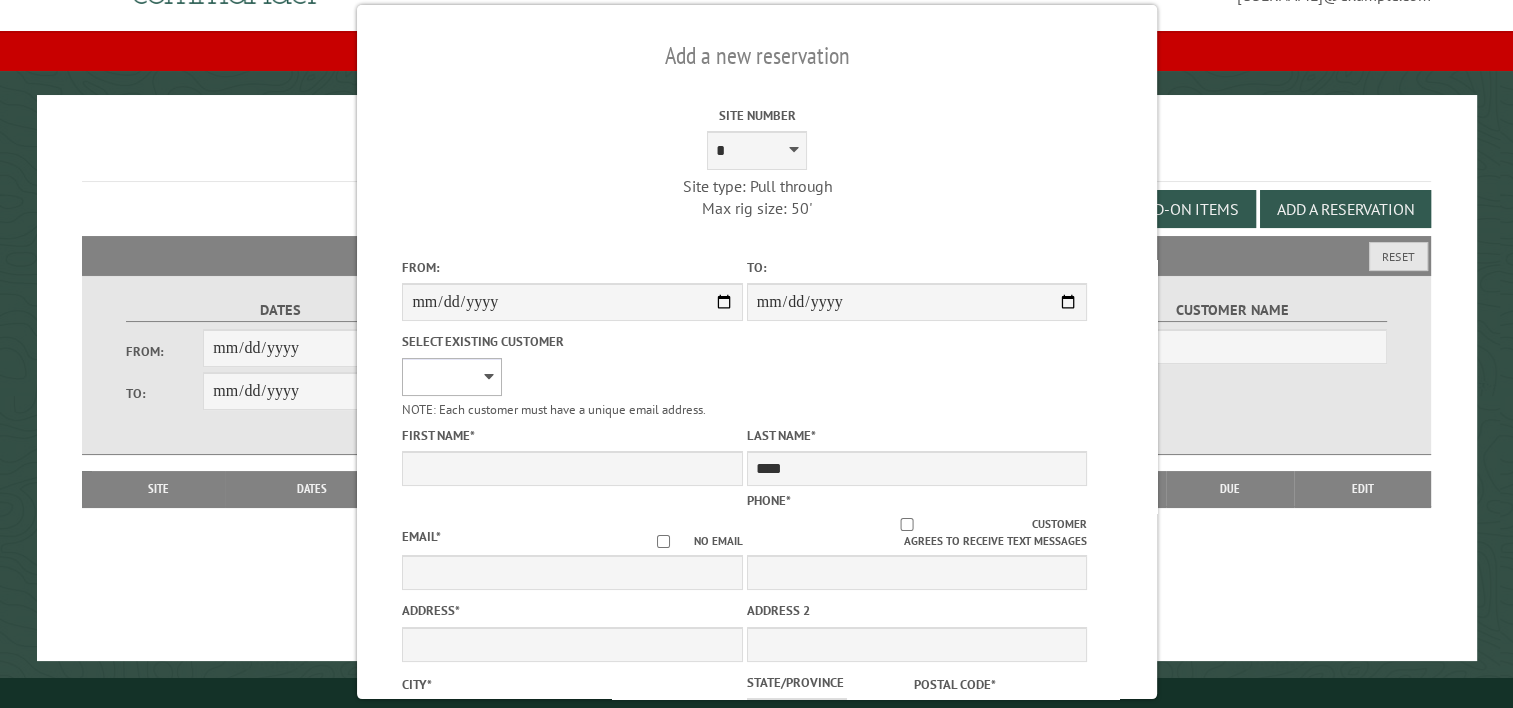 click on "**********" at bounding box center (452, 377) 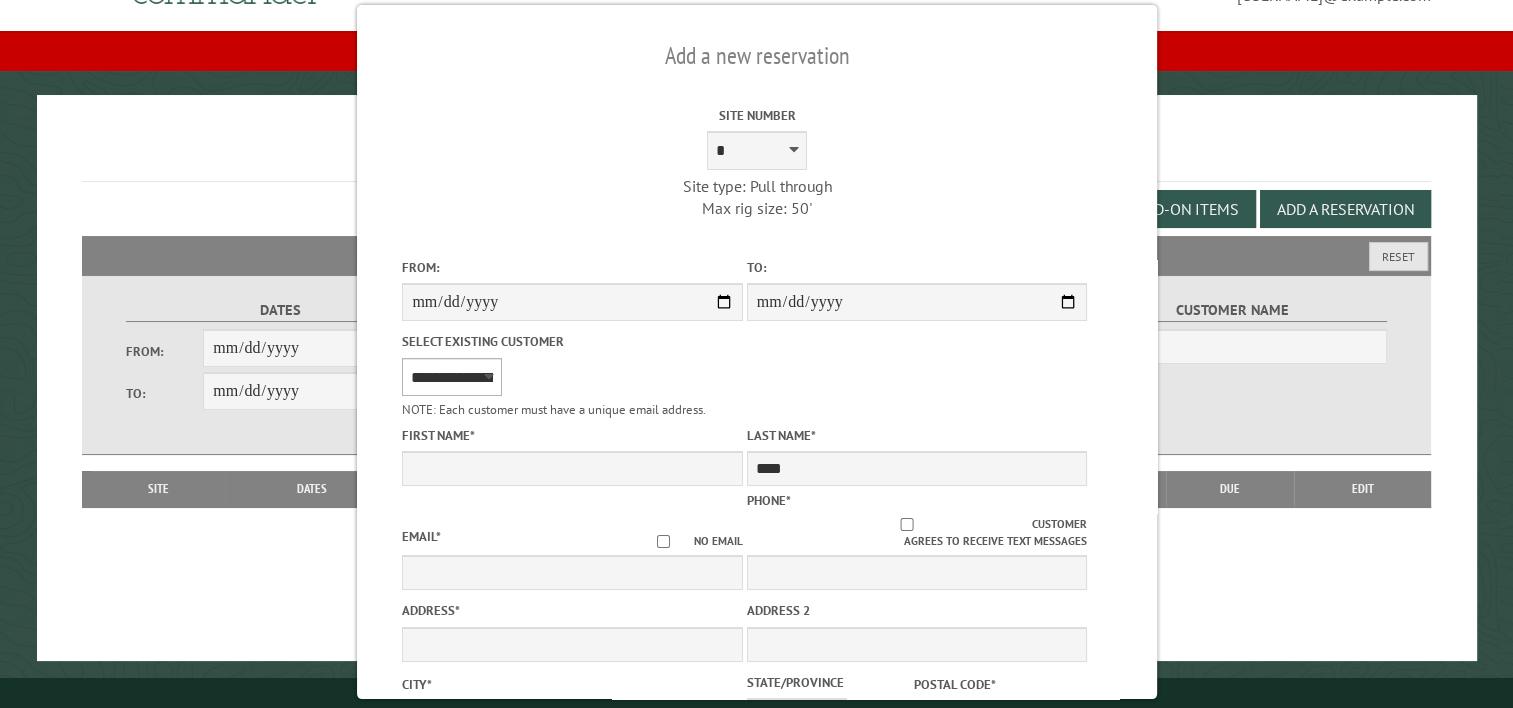 click on "**********" at bounding box center [452, 377] 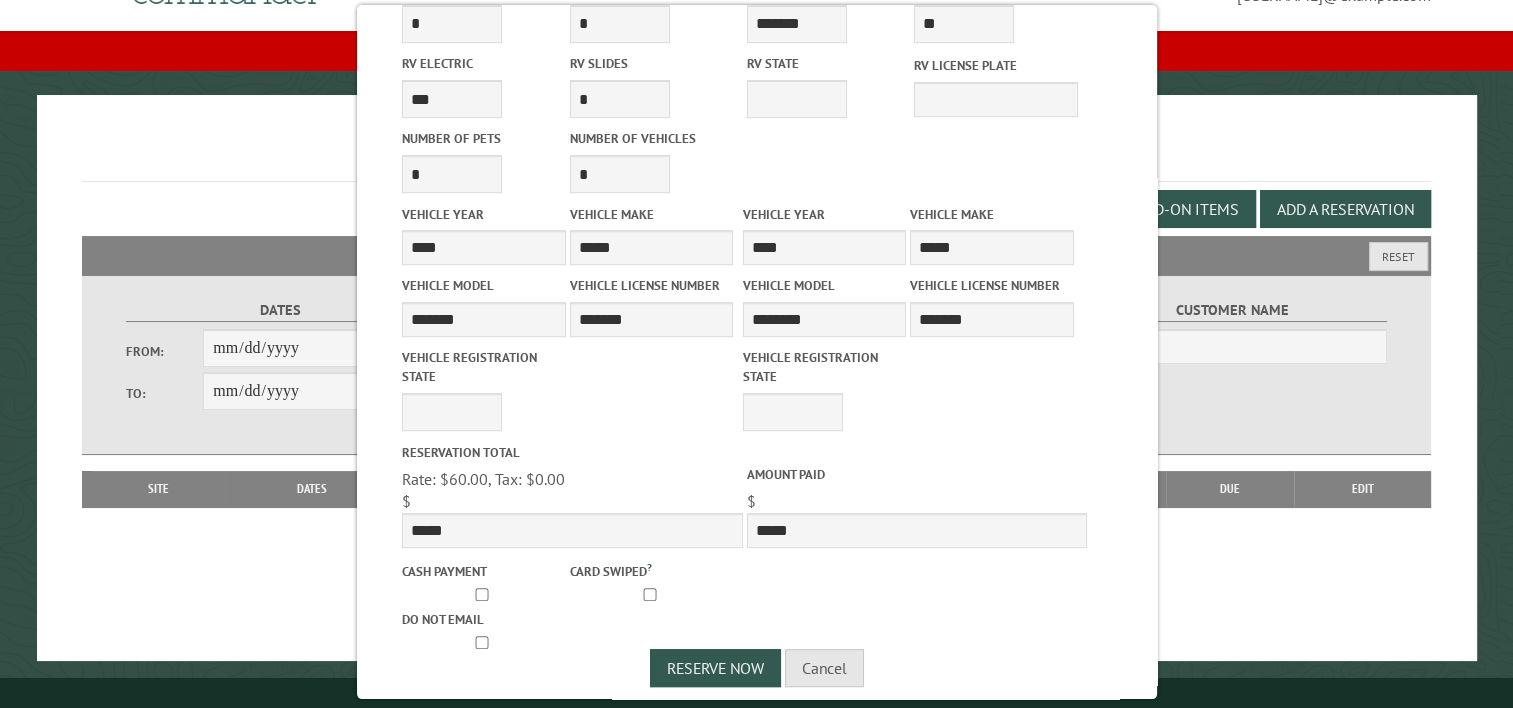 scroll, scrollTop: 864, scrollLeft: 0, axis: vertical 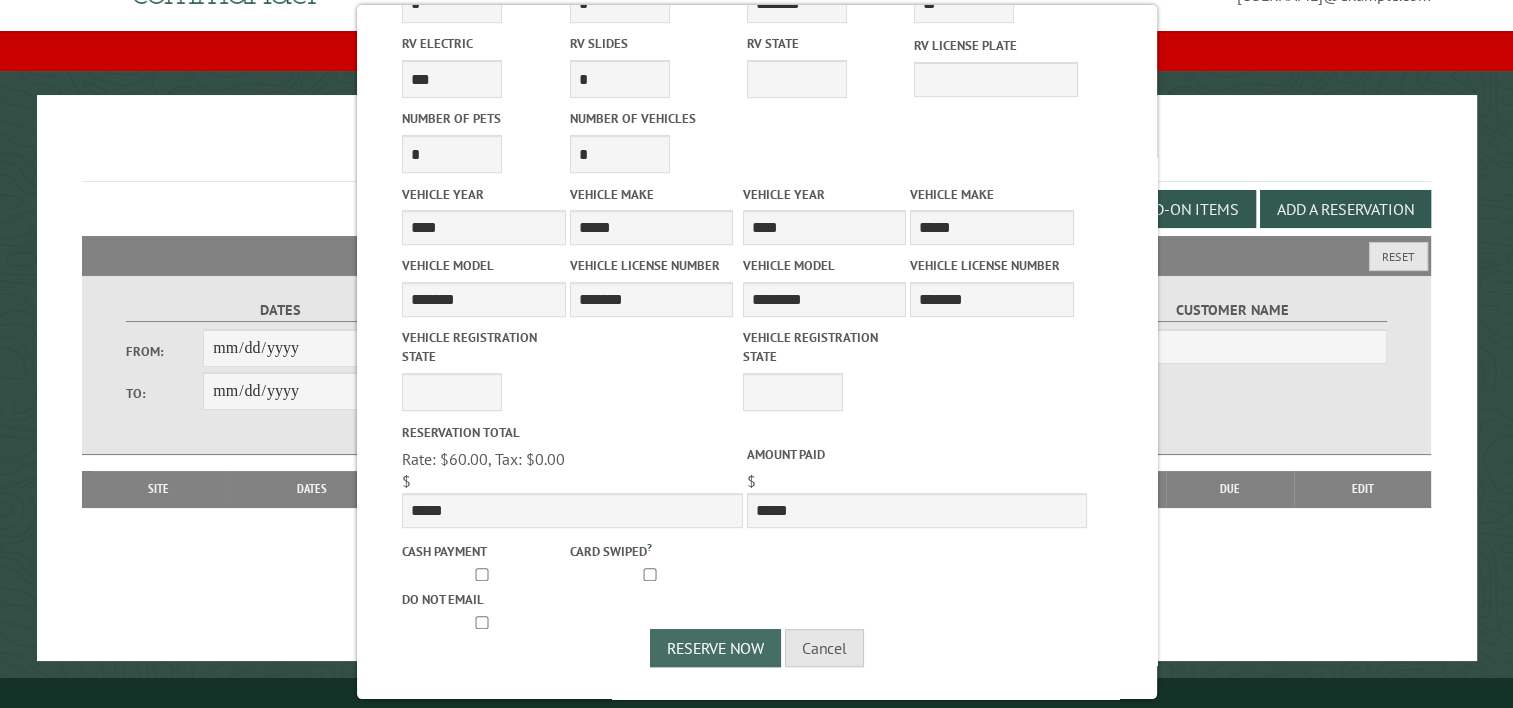 click on "Reserve Now" at bounding box center (715, 648) 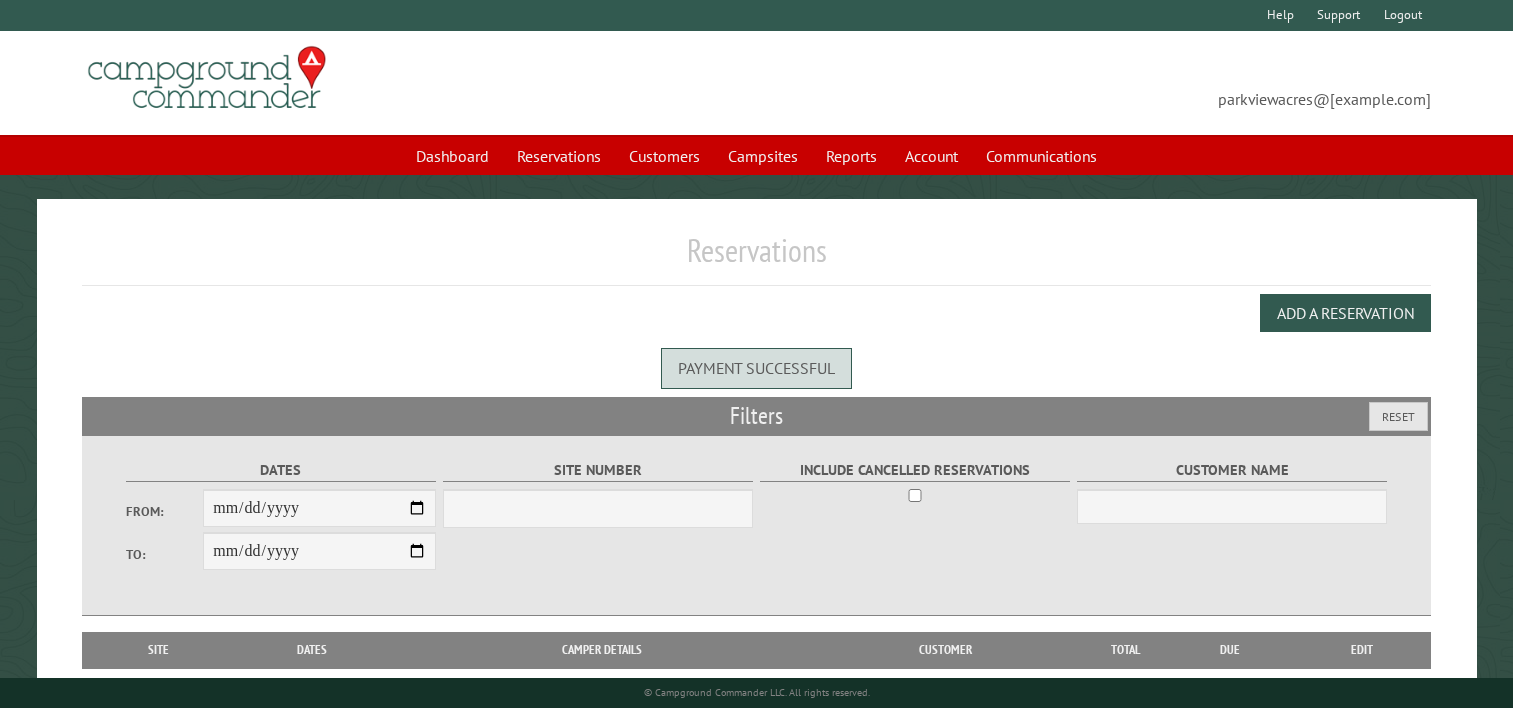 scroll, scrollTop: 0, scrollLeft: 0, axis: both 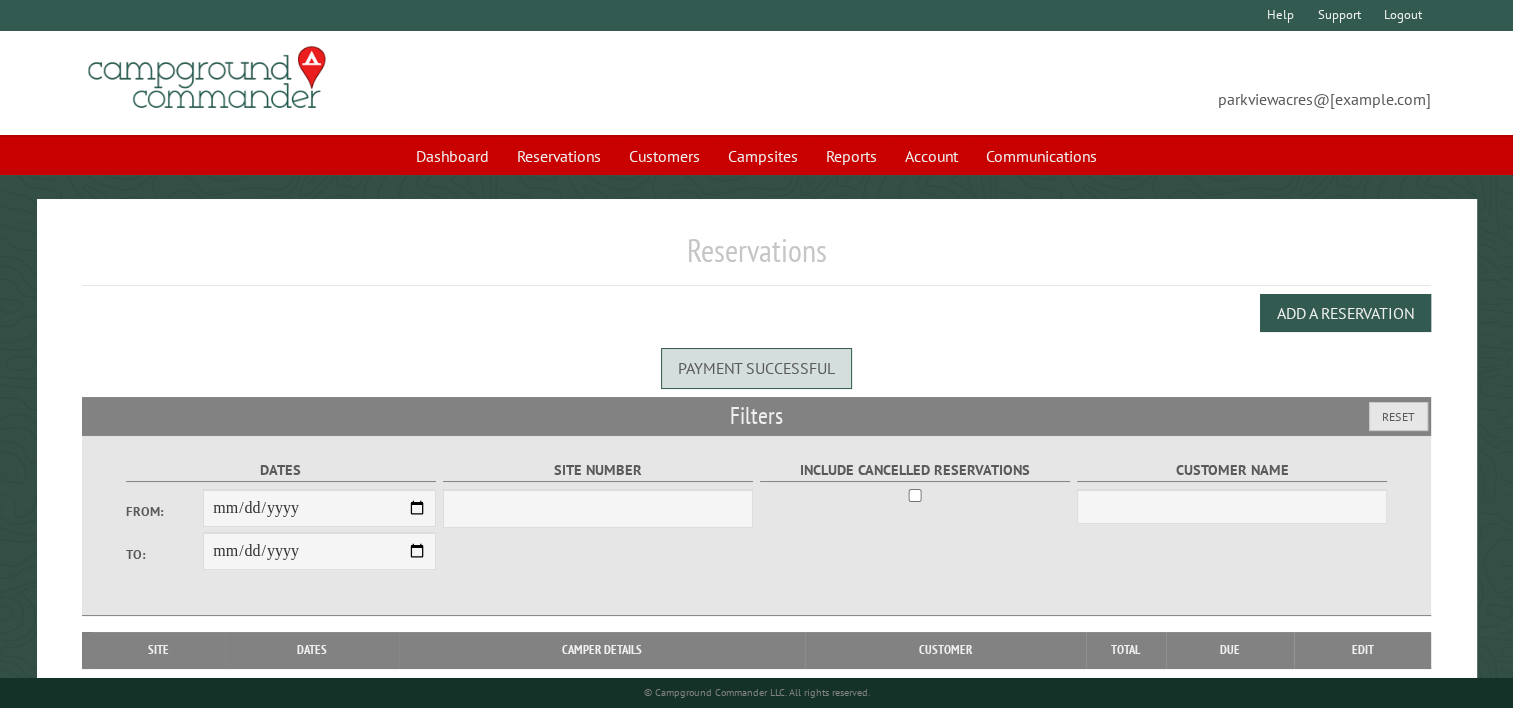 select on "***" 